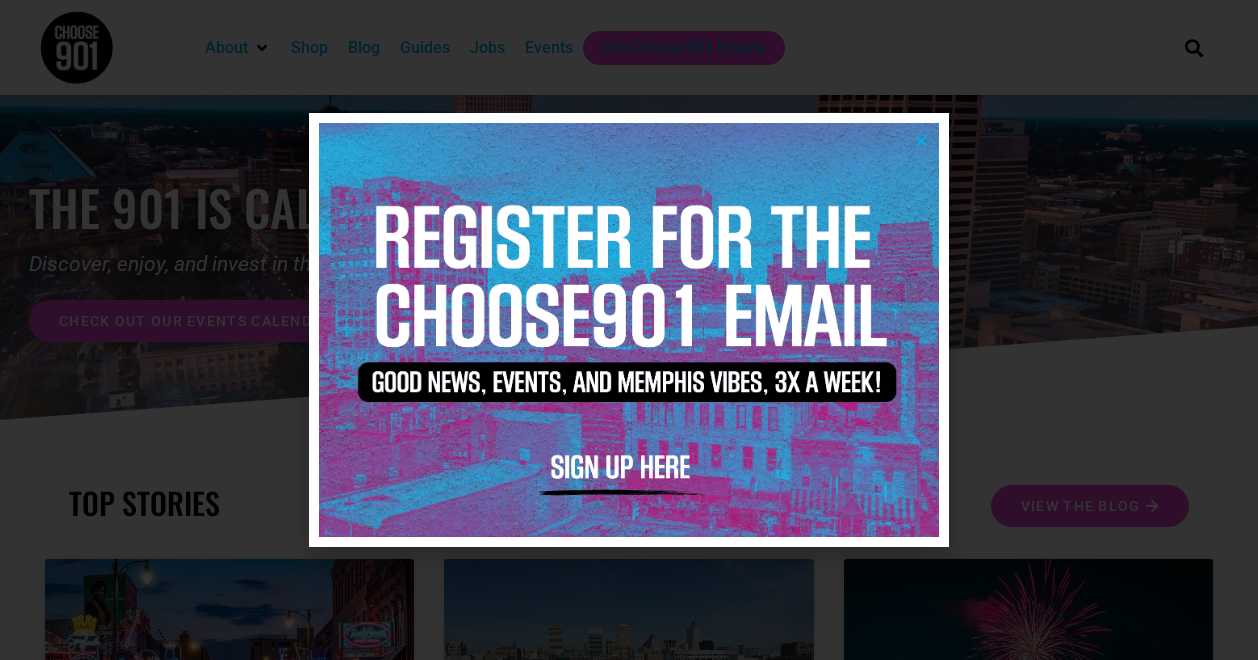 scroll, scrollTop: 0, scrollLeft: 0, axis: both 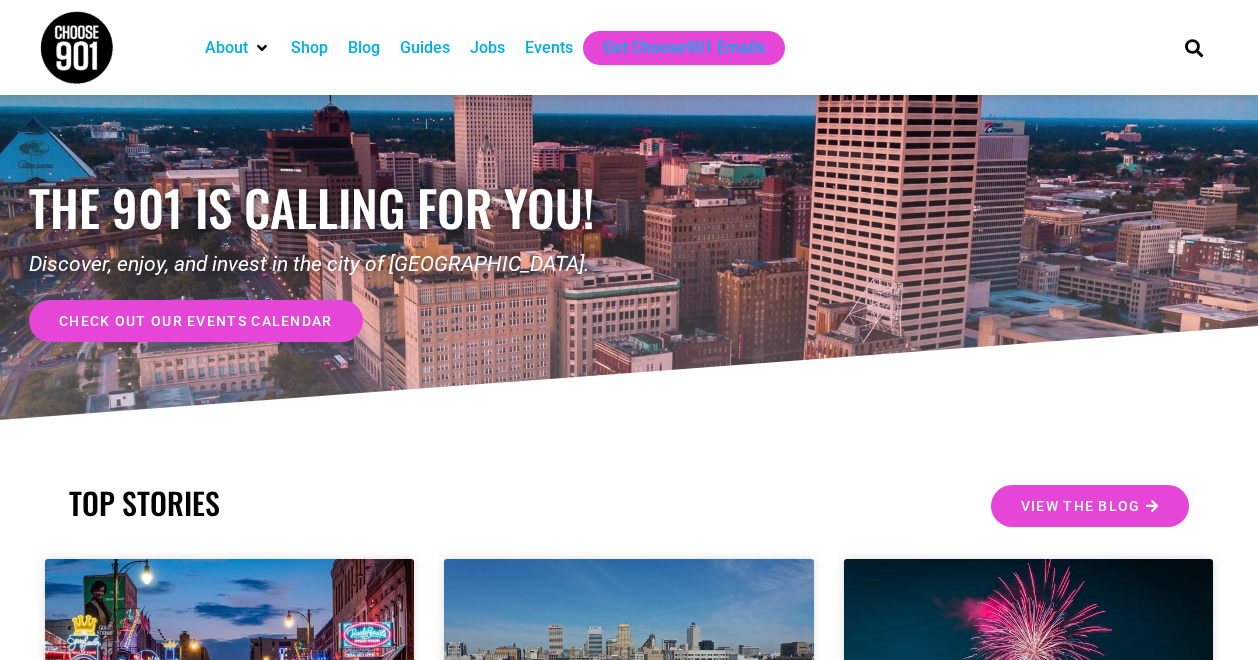 click on "Jobs" at bounding box center [487, 48] 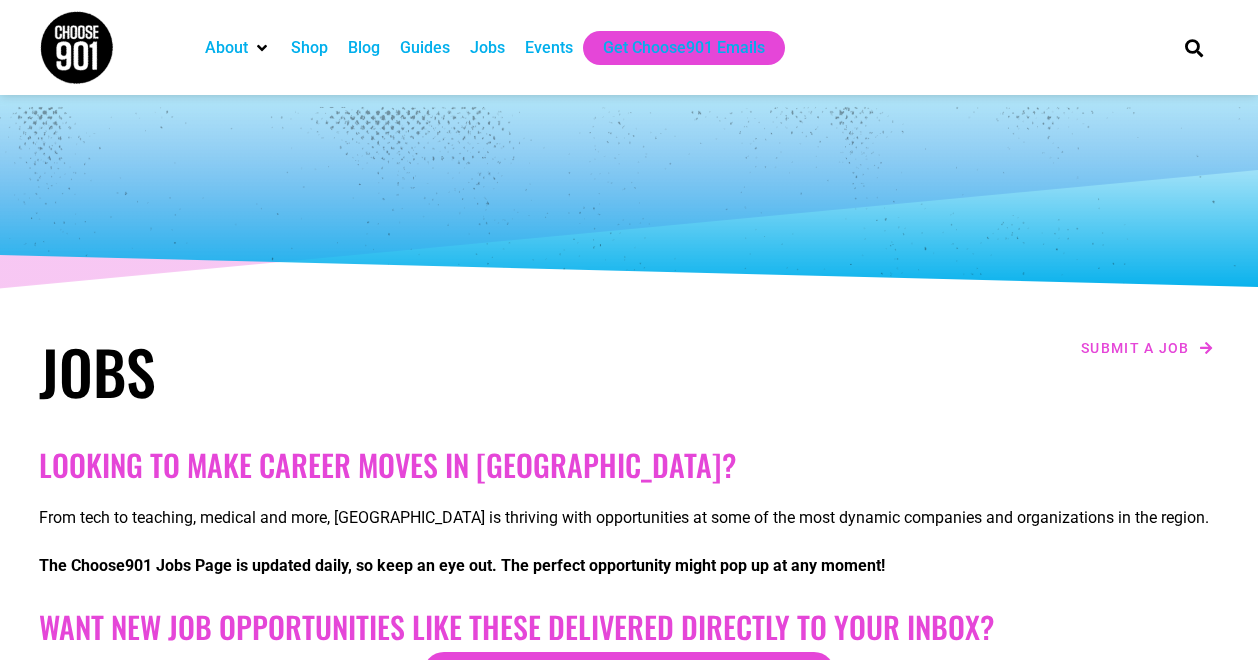 scroll, scrollTop: 0, scrollLeft: 0, axis: both 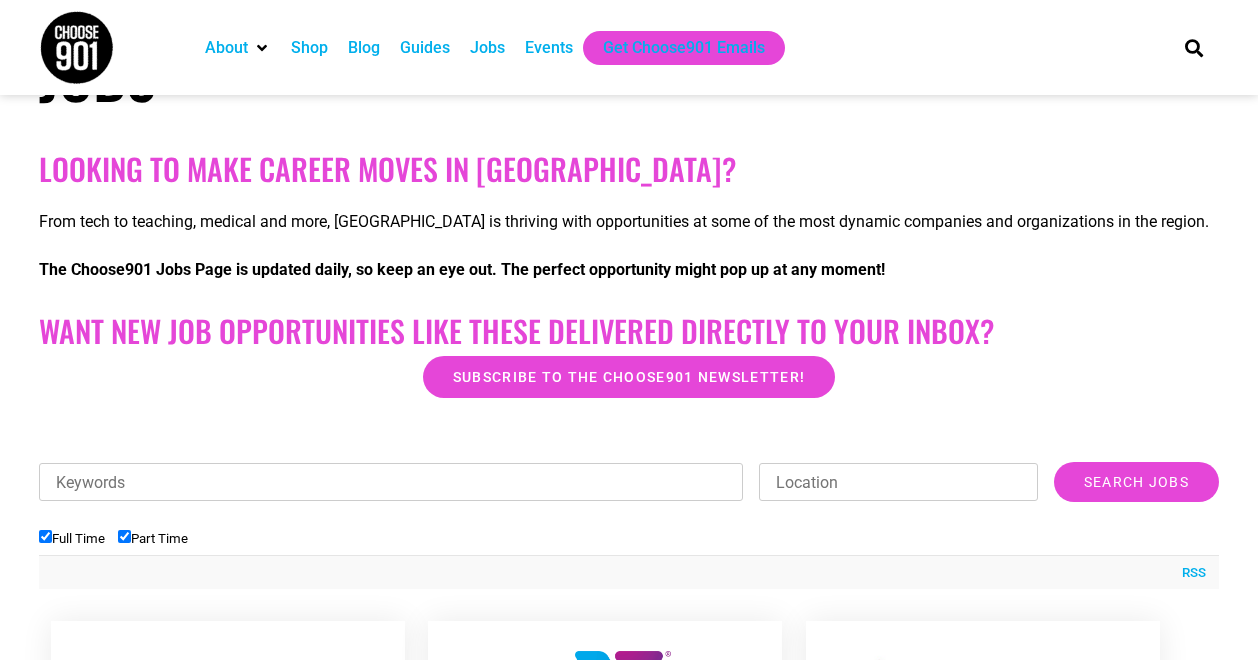 click on "Part Time" at bounding box center [124, 536] 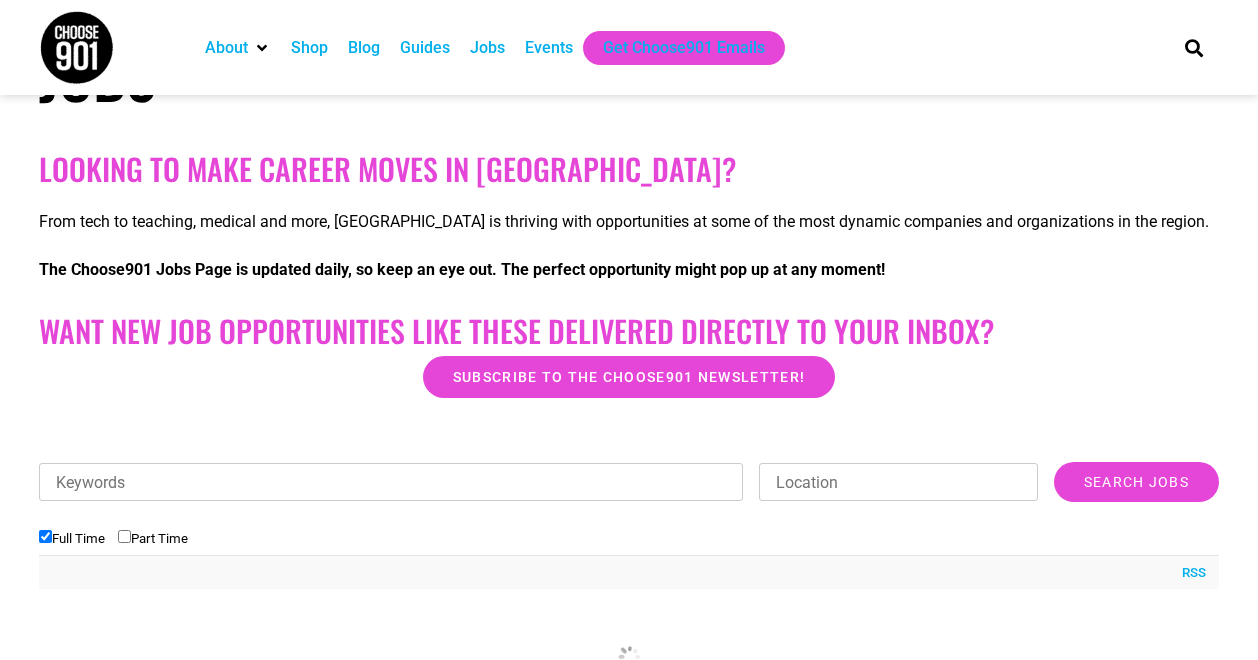 scroll, scrollTop: 662, scrollLeft: 0, axis: vertical 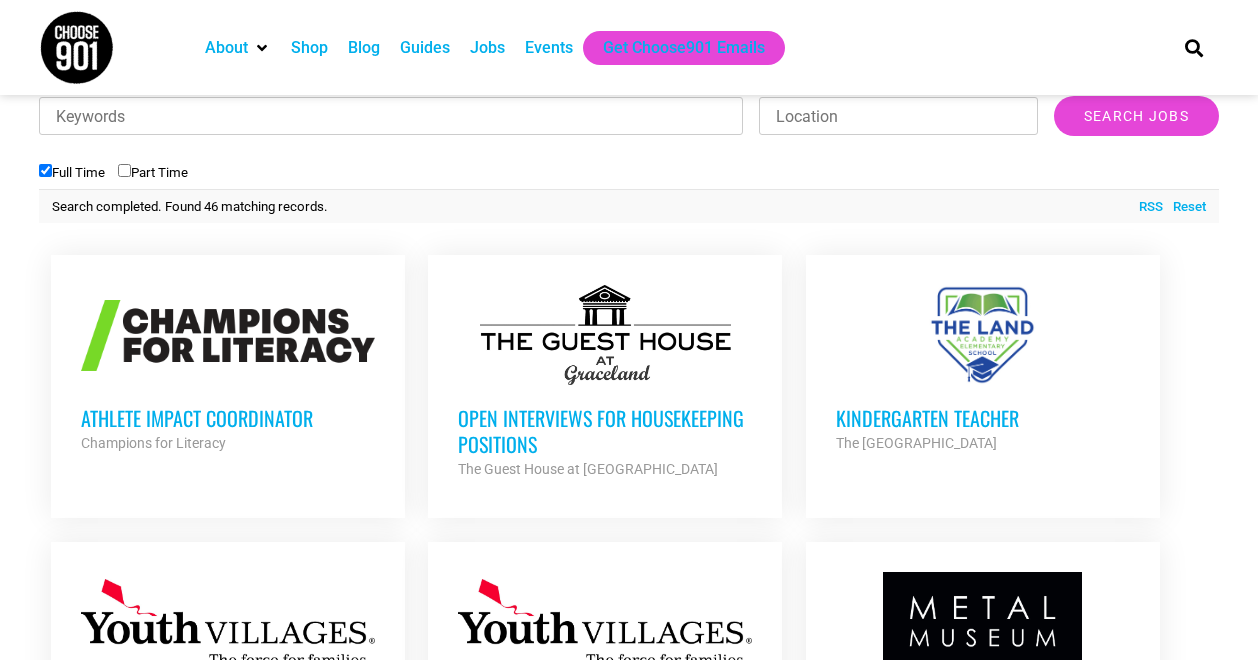 click on "Athlete Impact Coordinator" at bounding box center (228, 418) 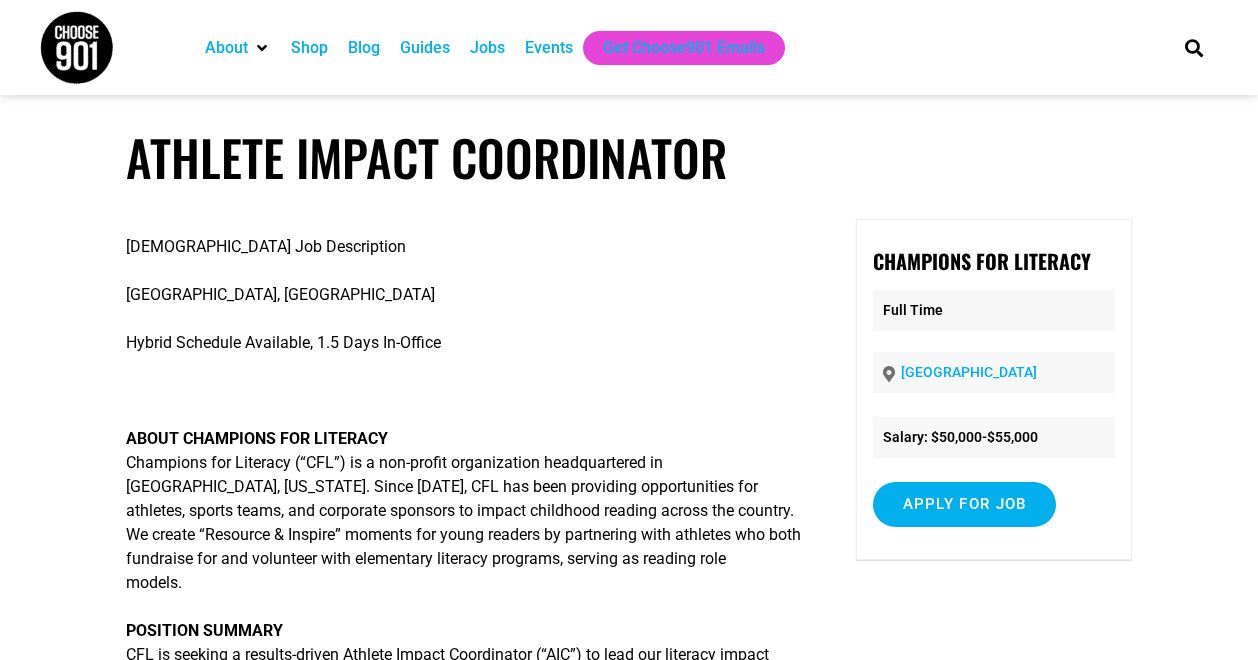 scroll, scrollTop: 0, scrollLeft: 0, axis: both 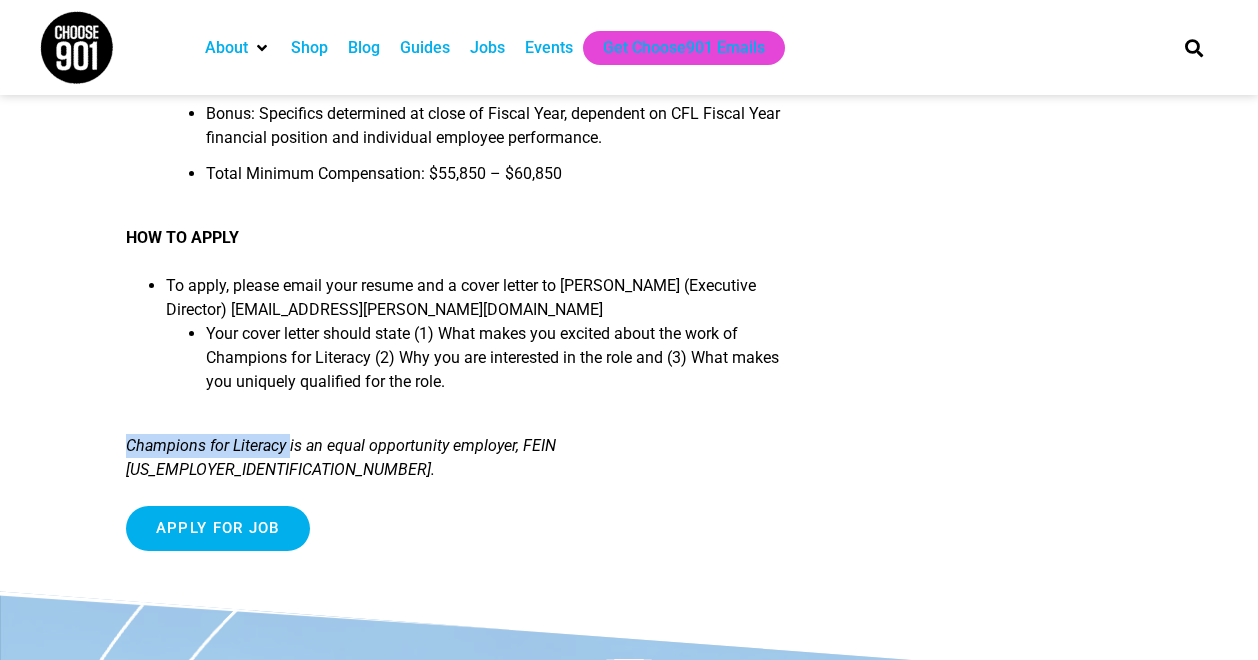drag, startPoint x: 297, startPoint y: 492, endPoint x: 130, endPoint y: 497, distance: 167.07483 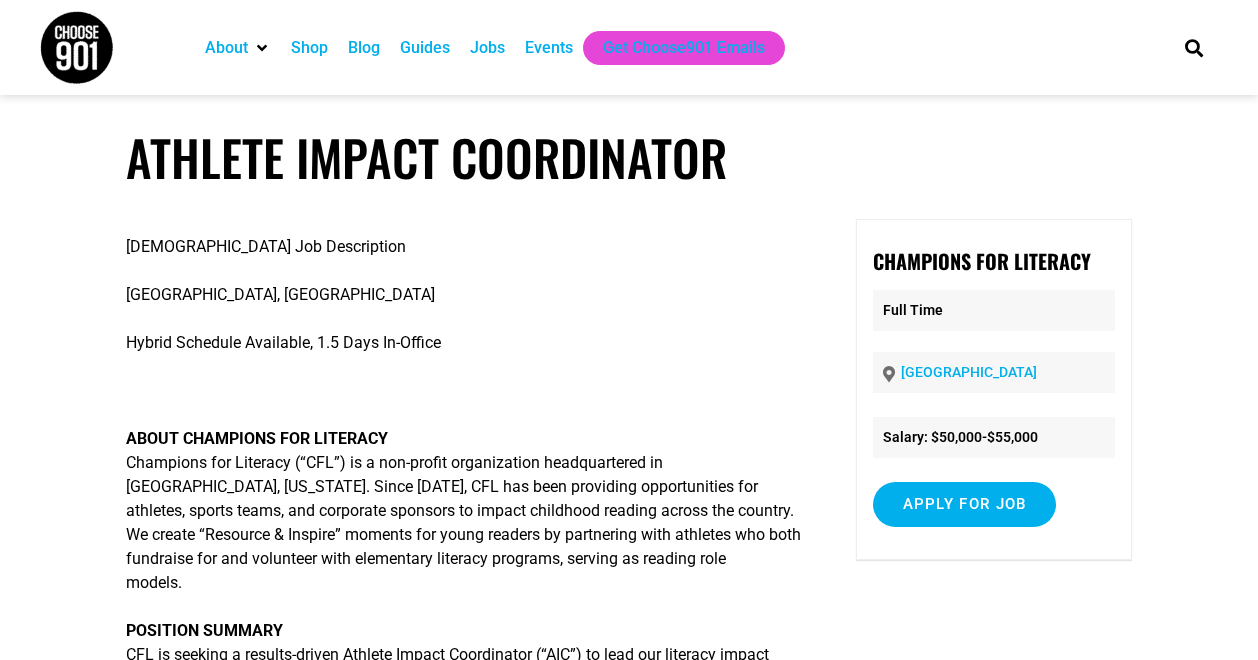 scroll, scrollTop: 0, scrollLeft: 0, axis: both 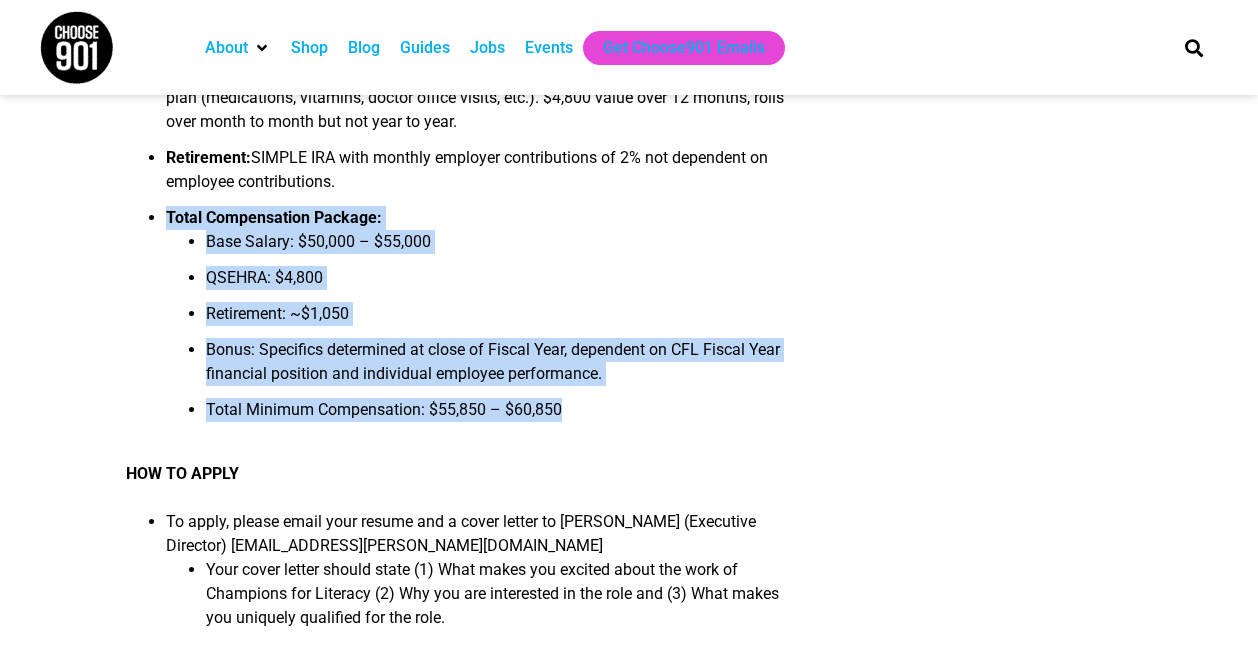drag, startPoint x: 161, startPoint y: 258, endPoint x: 500, endPoint y: 473, distance: 401.42993 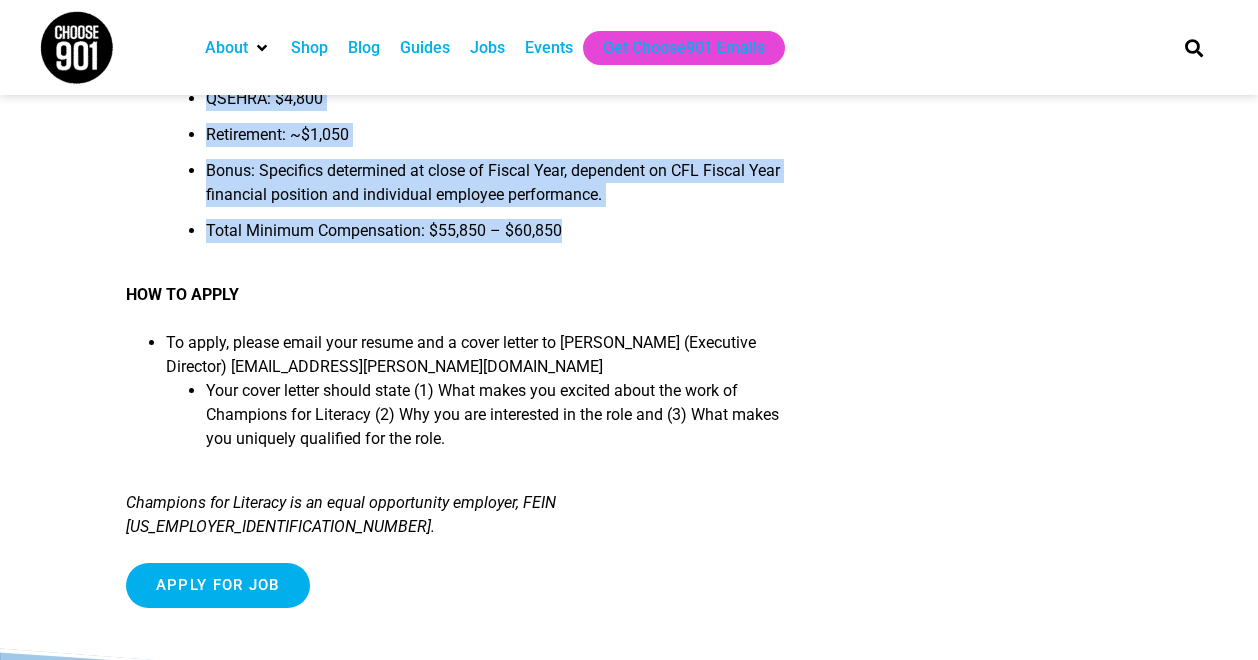 scroll, scrollTop: 5004, scrollLeft: 0, axis: vertical 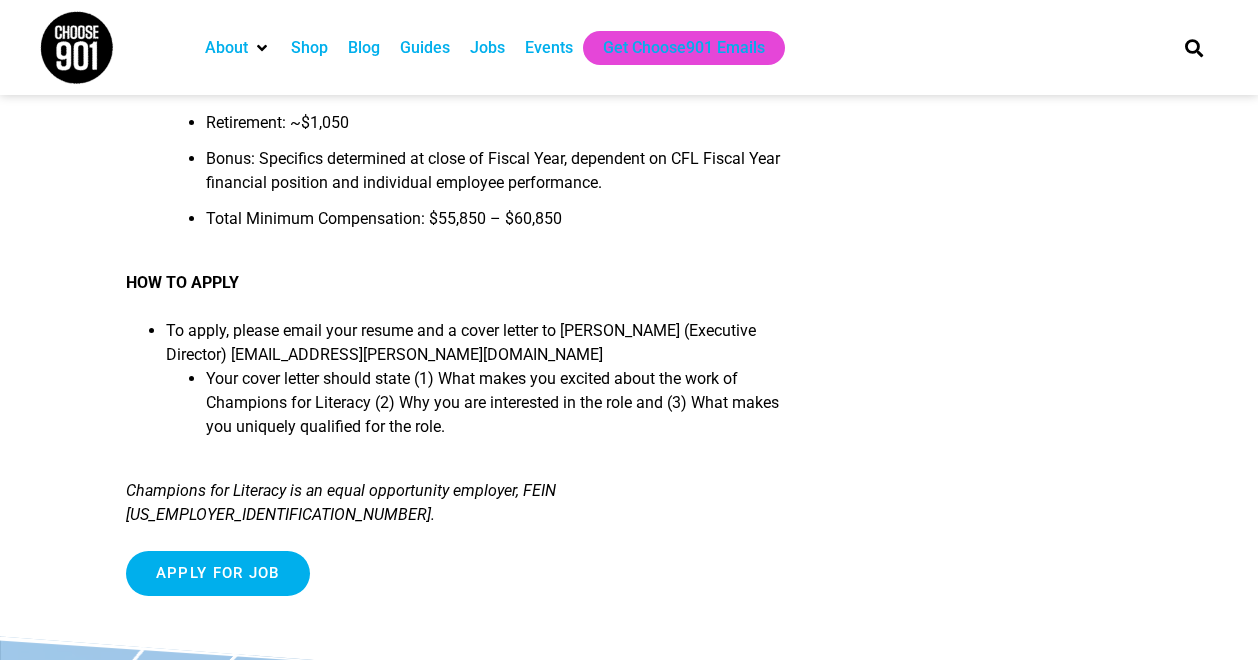 click on "Full Time Employee Job Description
Memphis, TN
Hybrid Schedule Available, 1.5 Days In-Office
ABOUT CHAMPIONS FOR LITERACY
Champions for Literacy (“CFL”) is a non-profit organization headquartered in Memphis, Tennessee. Since 2014, CFL has been providing opportunities for athletes, sports teams, and corporate sponsors to impact childhood reading across the country. We create “Resource & Inspire” moments for young readers by partnering with athletes who both fundraise for and volunteer with elementary literacy programs, serving as reading role
models.
POSITION SUMMARY
CFL is seeking a results-driven Athlete Impact Coordinator (“AIC”) to lead our literacy impact work with athletes. This individual will play a key role in organizational impact by shaping and executing core components of CFL’s strategy. The AIC will work closely with
1. Operational Revenue
2. Corporate Sponsorships (Fight for Literacy Games, Lead & Reads, Suits & Sneakers, Impact Players)" at bounding box center [465, -2087] 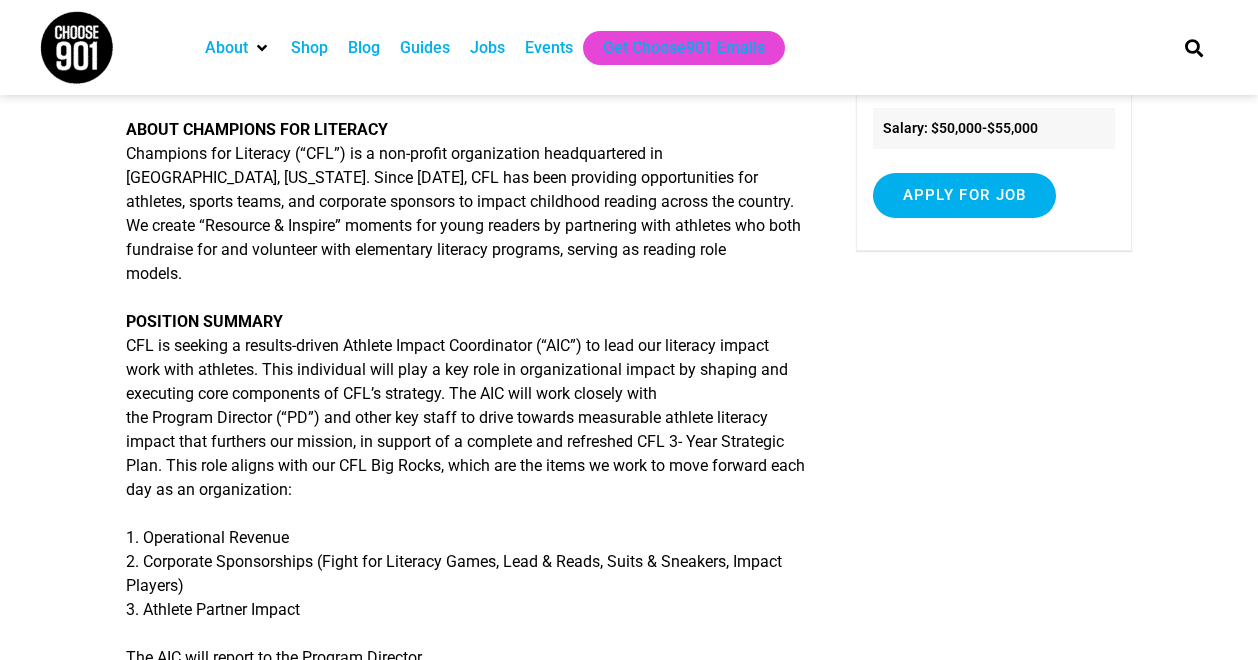 scroll, scrollTop: 303, scrollLeft: 0, axis: vertical 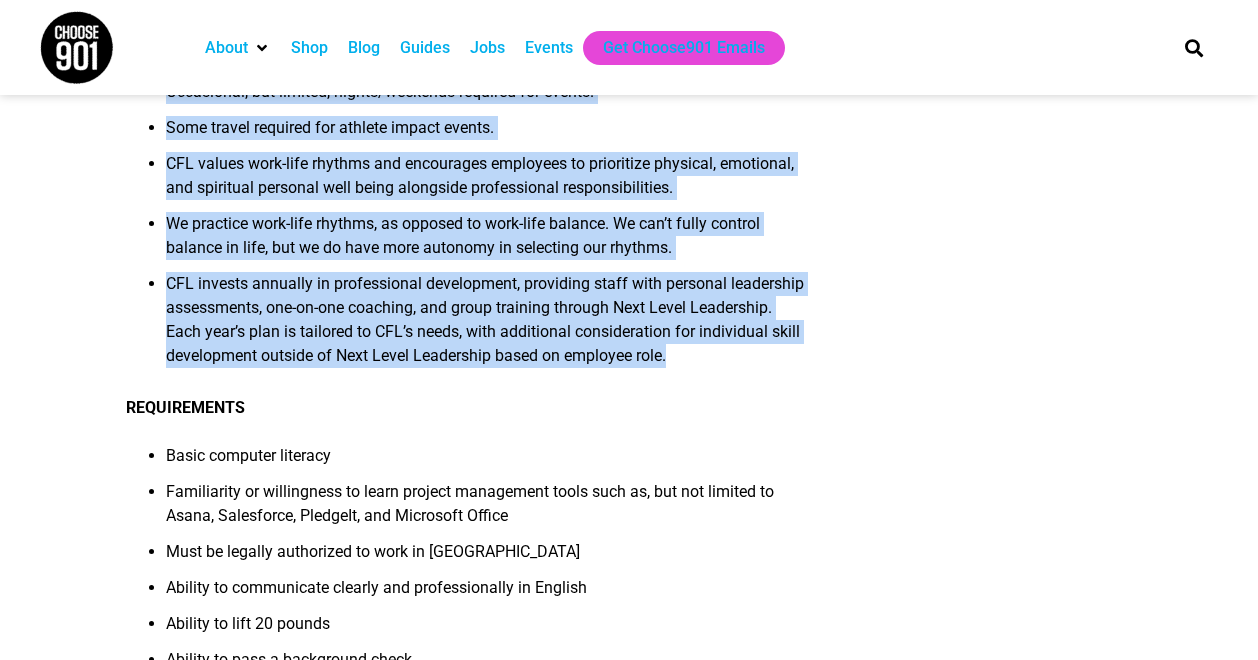 drag, startPoint x: 127, startPoint y: 136, endPoint x: 782, endPoint y: 419, distance: 713.5223 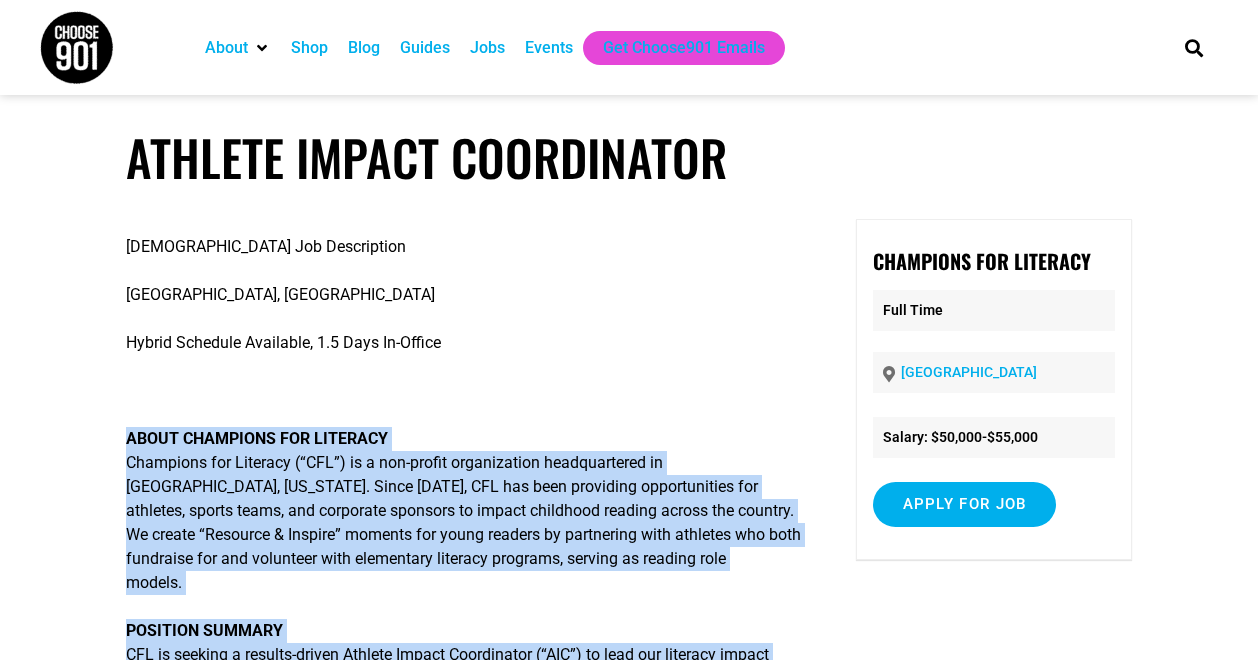 scroll, scrollTop: 0, scrollLeft: 0, axis: both 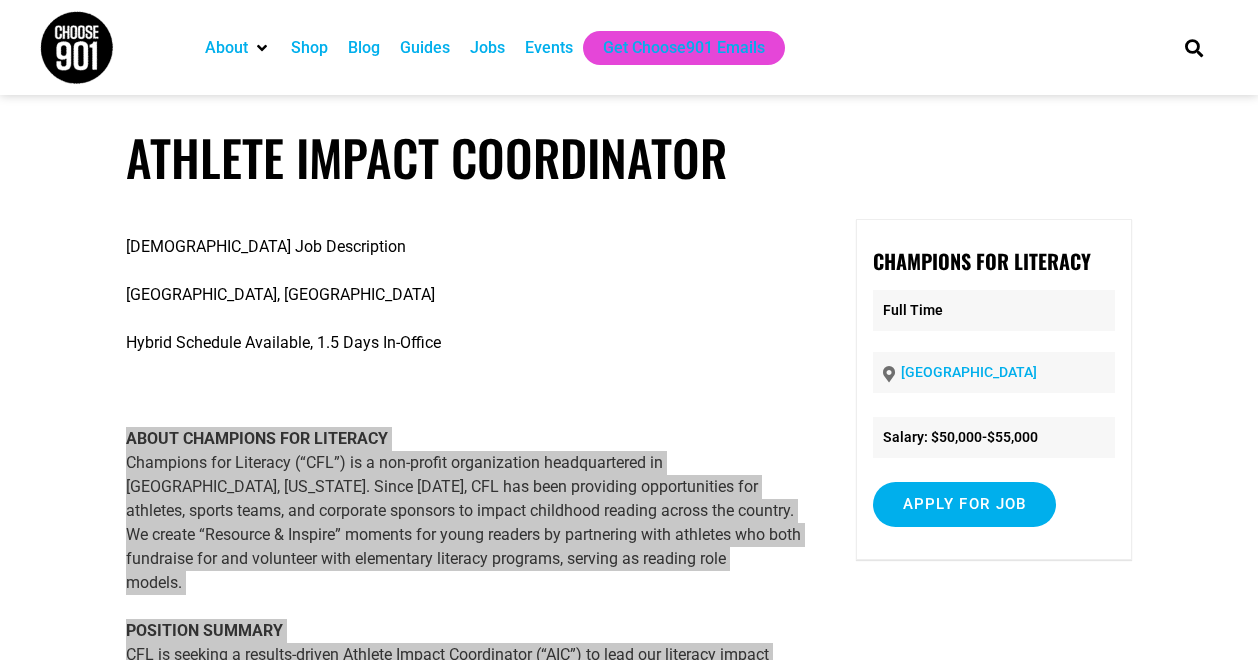 drag, startPoint x: 1252, startPoint y: 411, endPoint x: 429, endPoint y: 495, distance: 827.27563 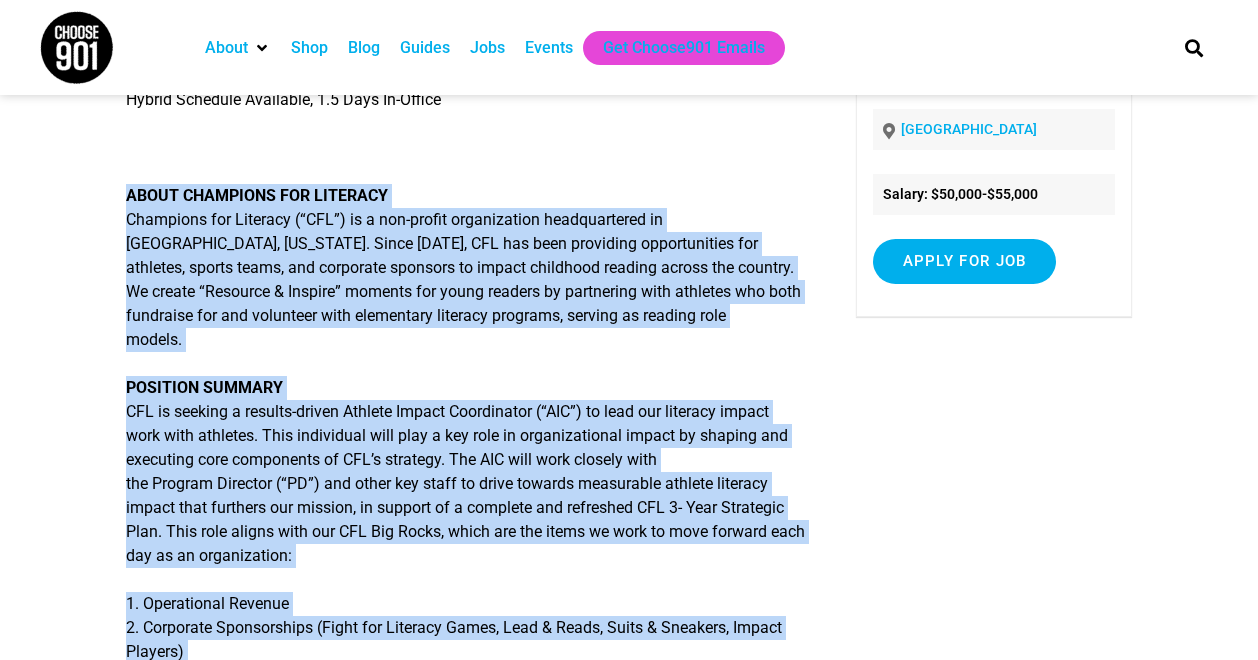 scroll, scrollTop: 245, scrollLeft: 0, axis: vertical 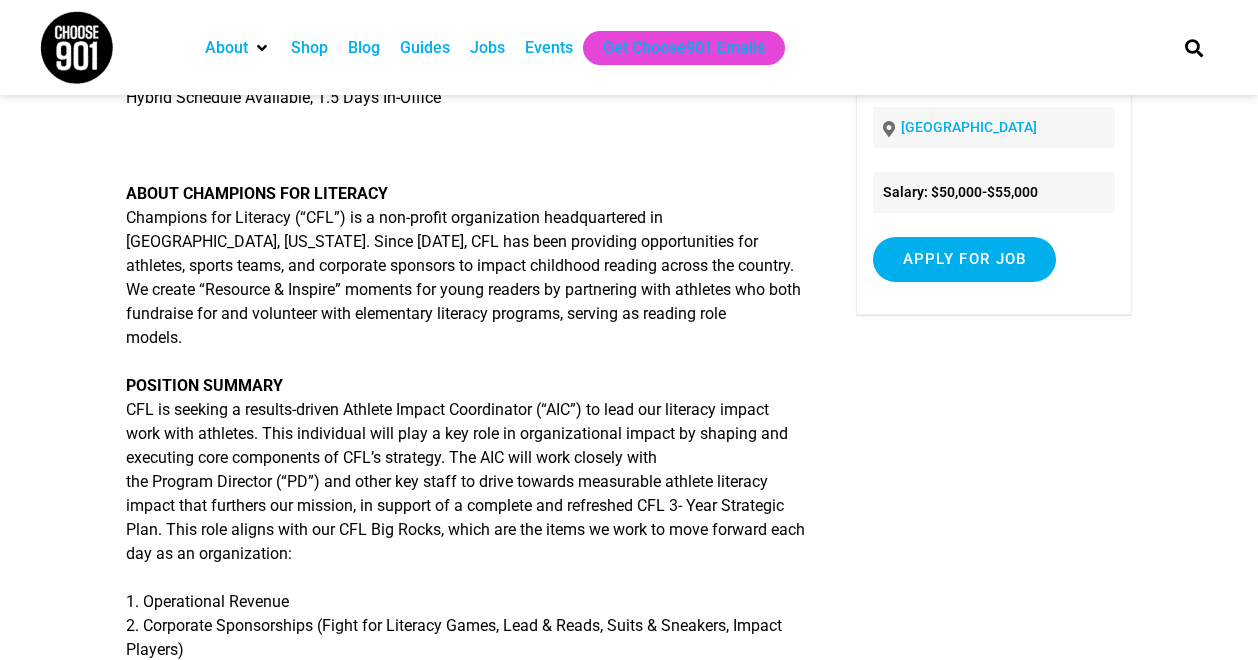 click on "POSITION SUMMARY
CFL is seeking a results-driven Athlete Impact Coordinator (“AIC”) to lead our literacy impact work with athletes. This individual will play a key role in organizational impact by shaping and executing core components of CFL’s strategy. The AIC will work closely with
the Program Director (“PD”) and other key staff to drive towards measurable athlete literacy impact that furthers our mission, in support of a complete and refreshed CFL 3- Year Strategic Plan. This role aligns with our CFL Big Rocks, which are the items we work to move forward each day as an organization:" at bounding box center (465, 470) 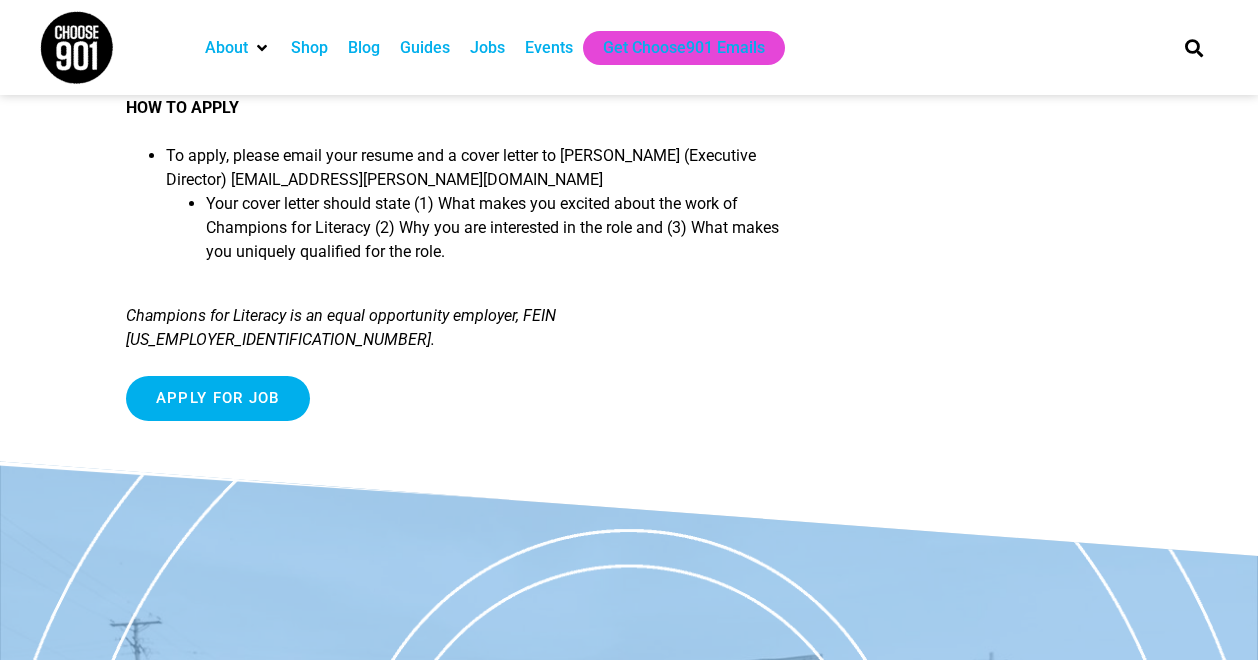 scroll, scrollTop: 5177, scrollLeft: 0, axis: vertical 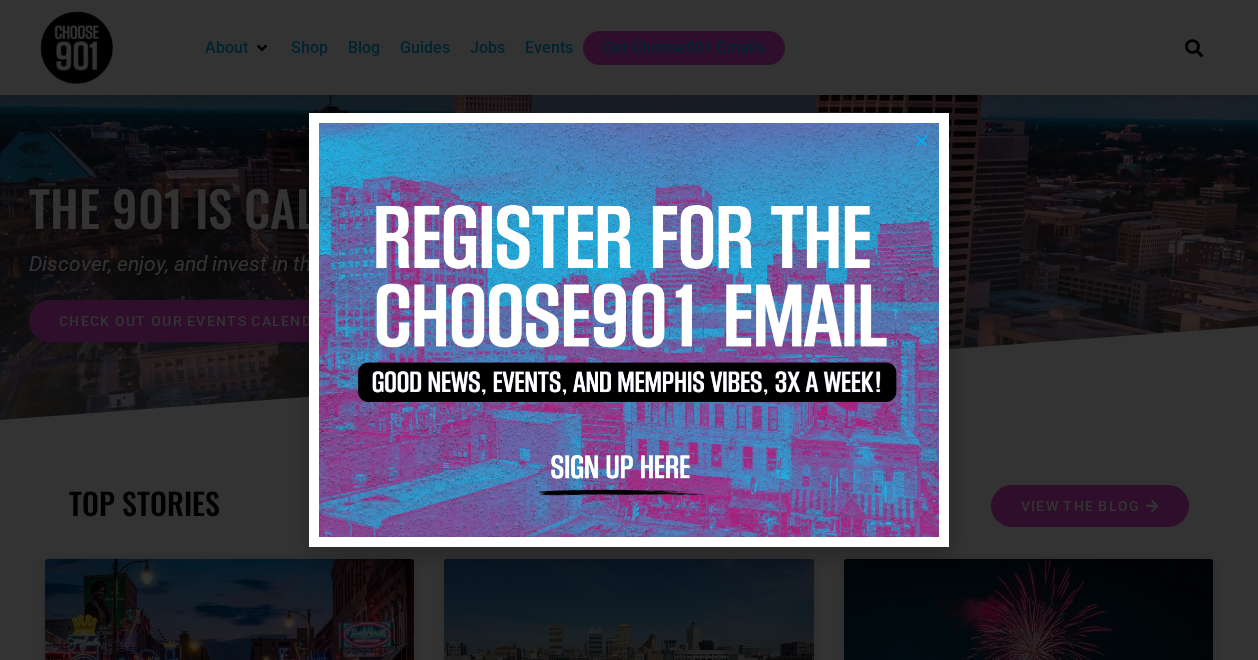 click at bounding box center [921, 140] 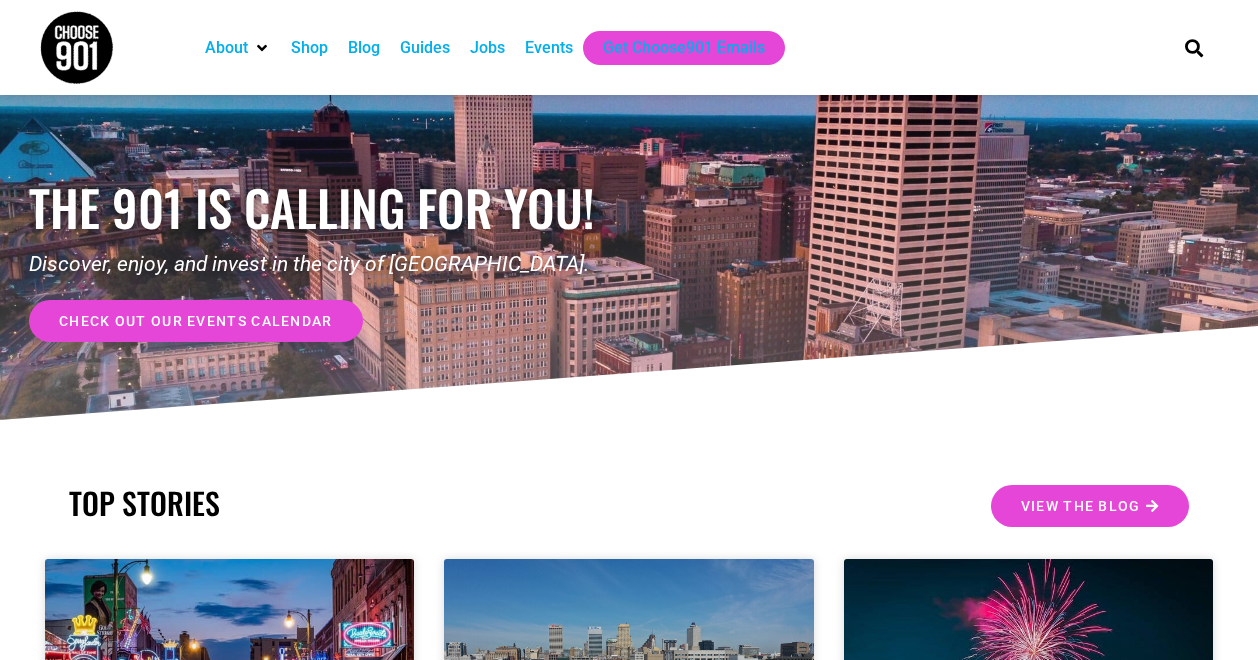 click on "Jobs" at bounding box center (487, 48) 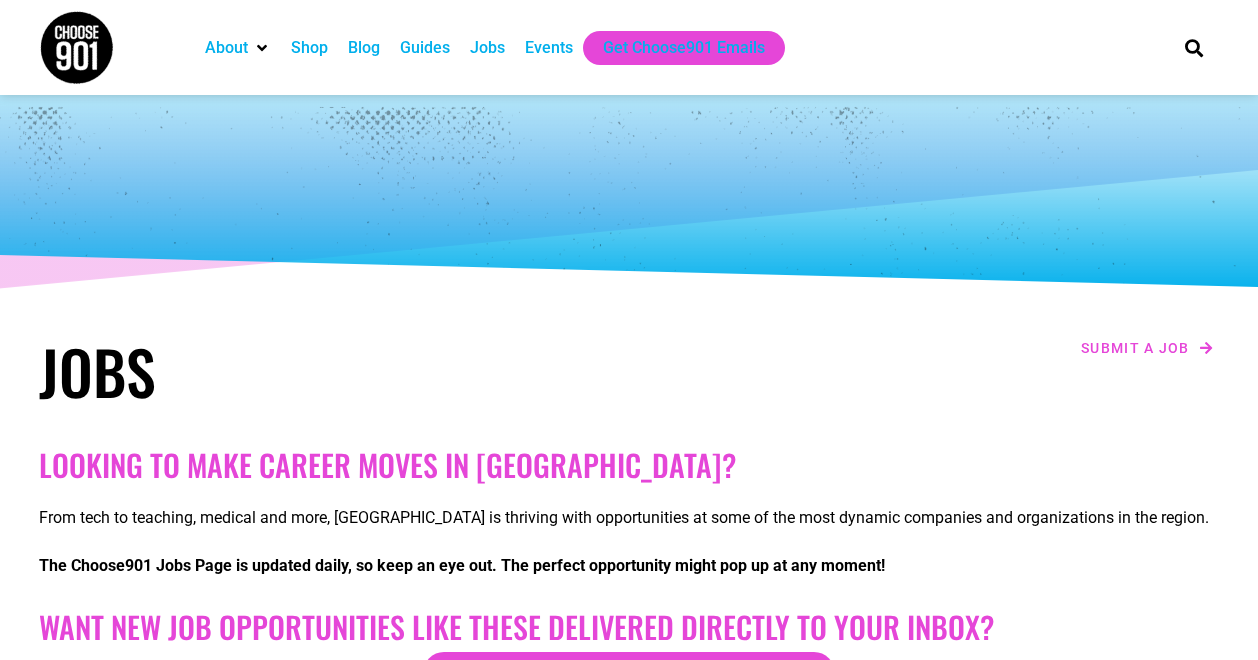 scroll, scrollTop: 0, scrollLeft: 0, axis: both 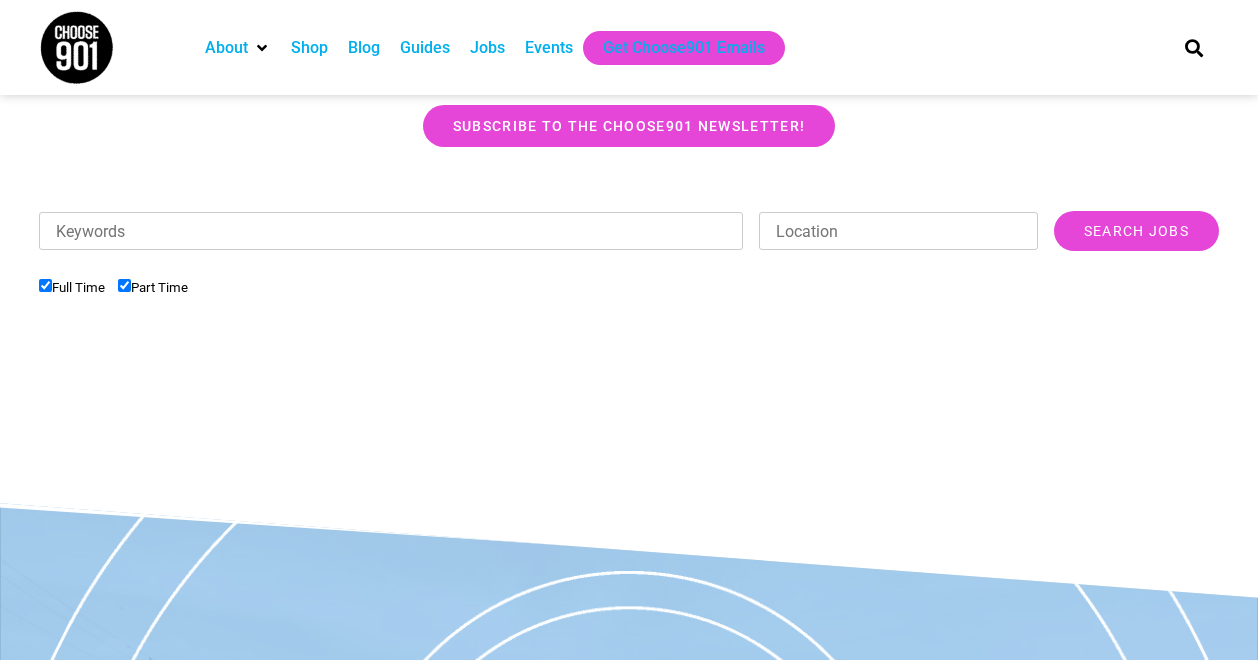 click on "Part Time" at bounding box center (124, 285) 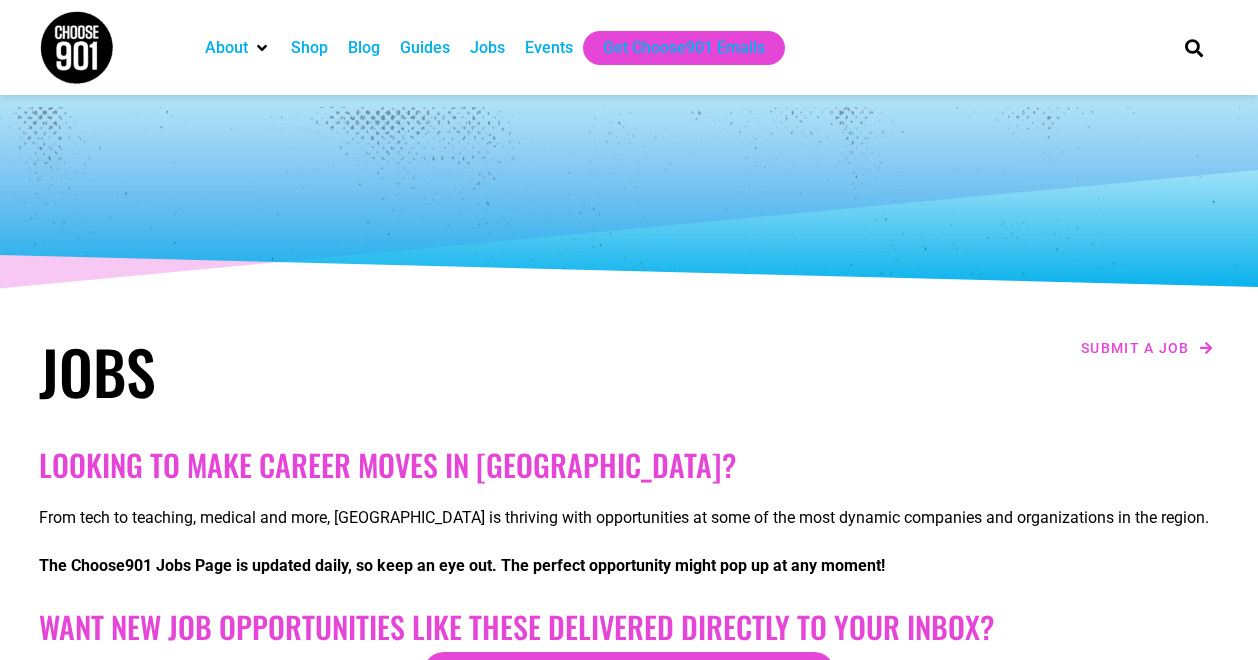 scroll, scrollTop: 547, scrollLeft: 0, axis: vertical 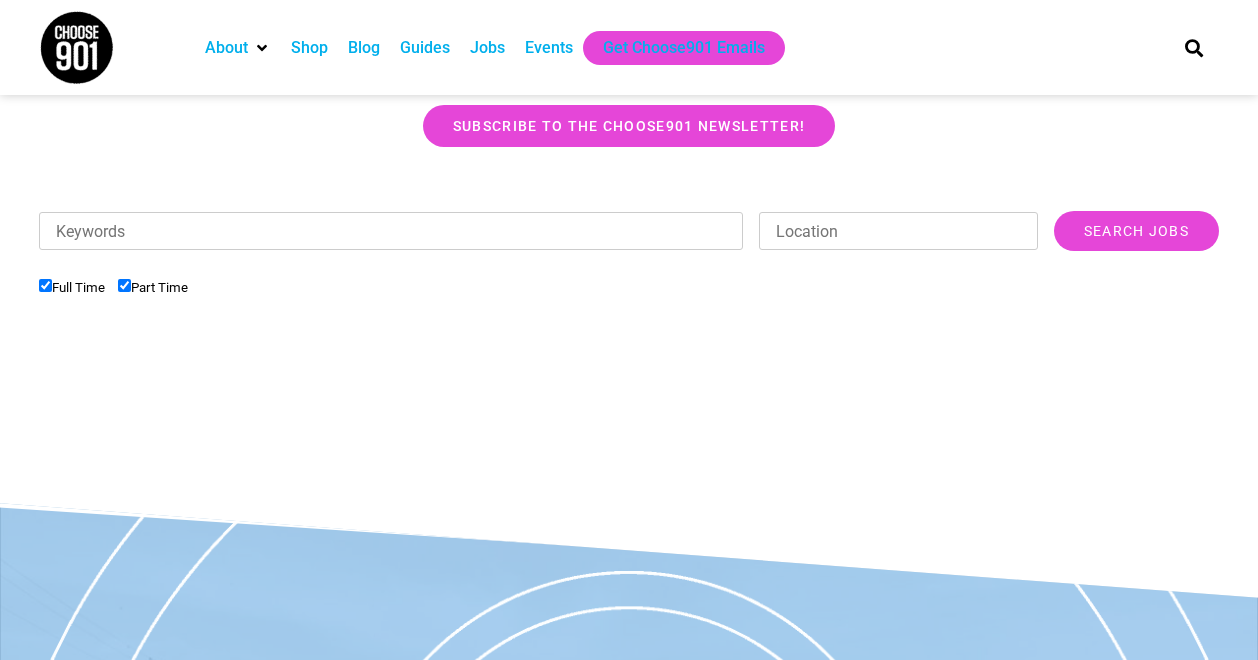 click on "Part Time" at bounding box center [124, 285] 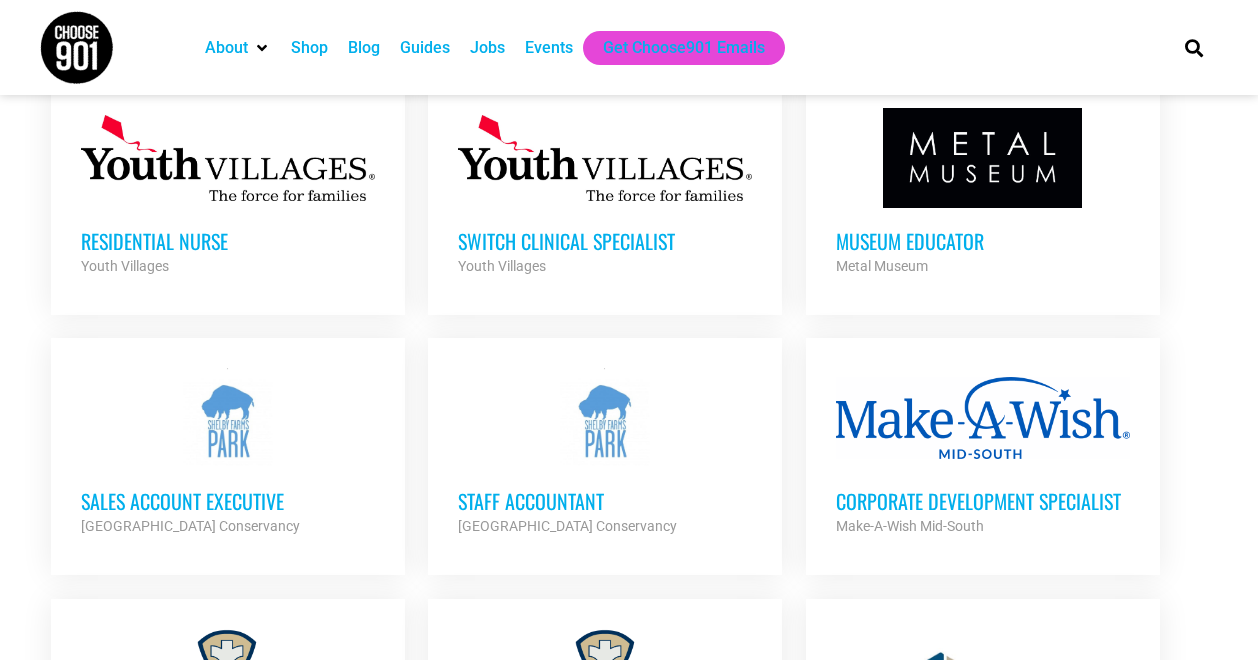 scroll, scrollTop: 1105, scrollLeft: 0, axis: vertical 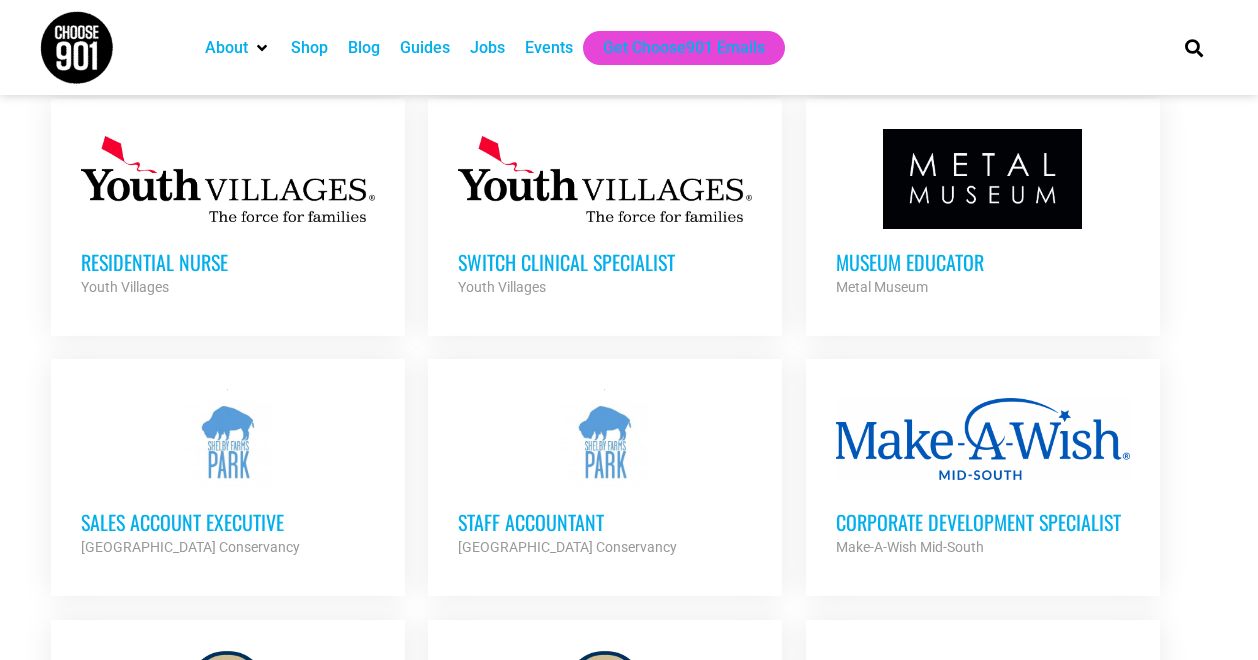 click on "Museum Educator" at bounding box center (983, 262) 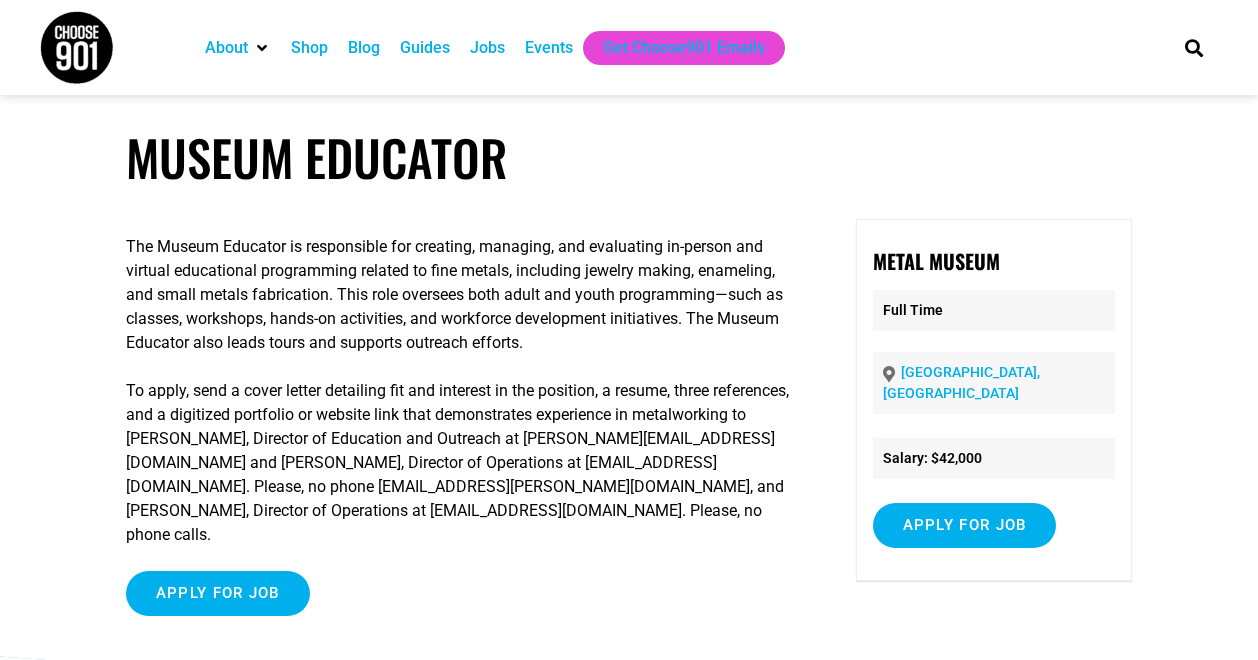 scroll, scrollTop: 0, scrollLeft: 0, axis: both 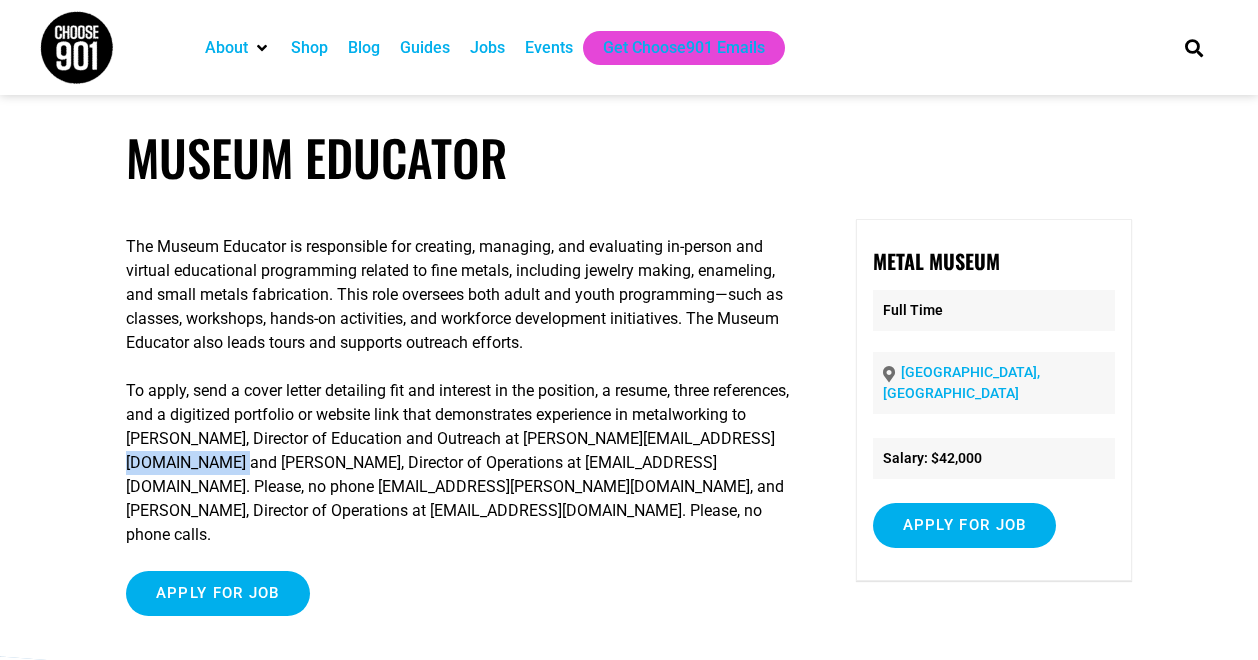 drag, startPoint x: 366, startPoint y: 464, endPoint x: 493, endPoint y: 469, distance: 127.09839 